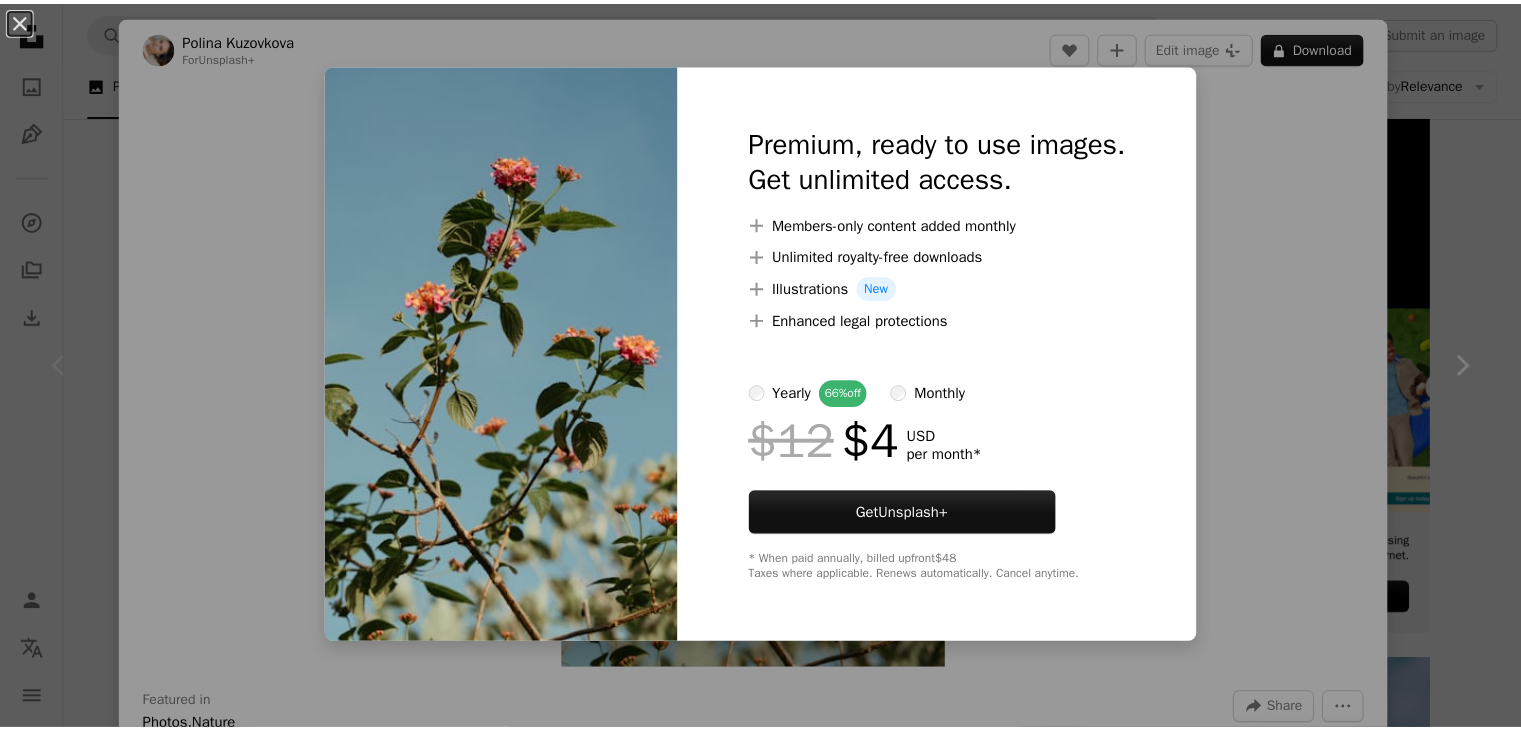 scroll, scrollTop: 400, scrollLeft: 0, axis: vertical 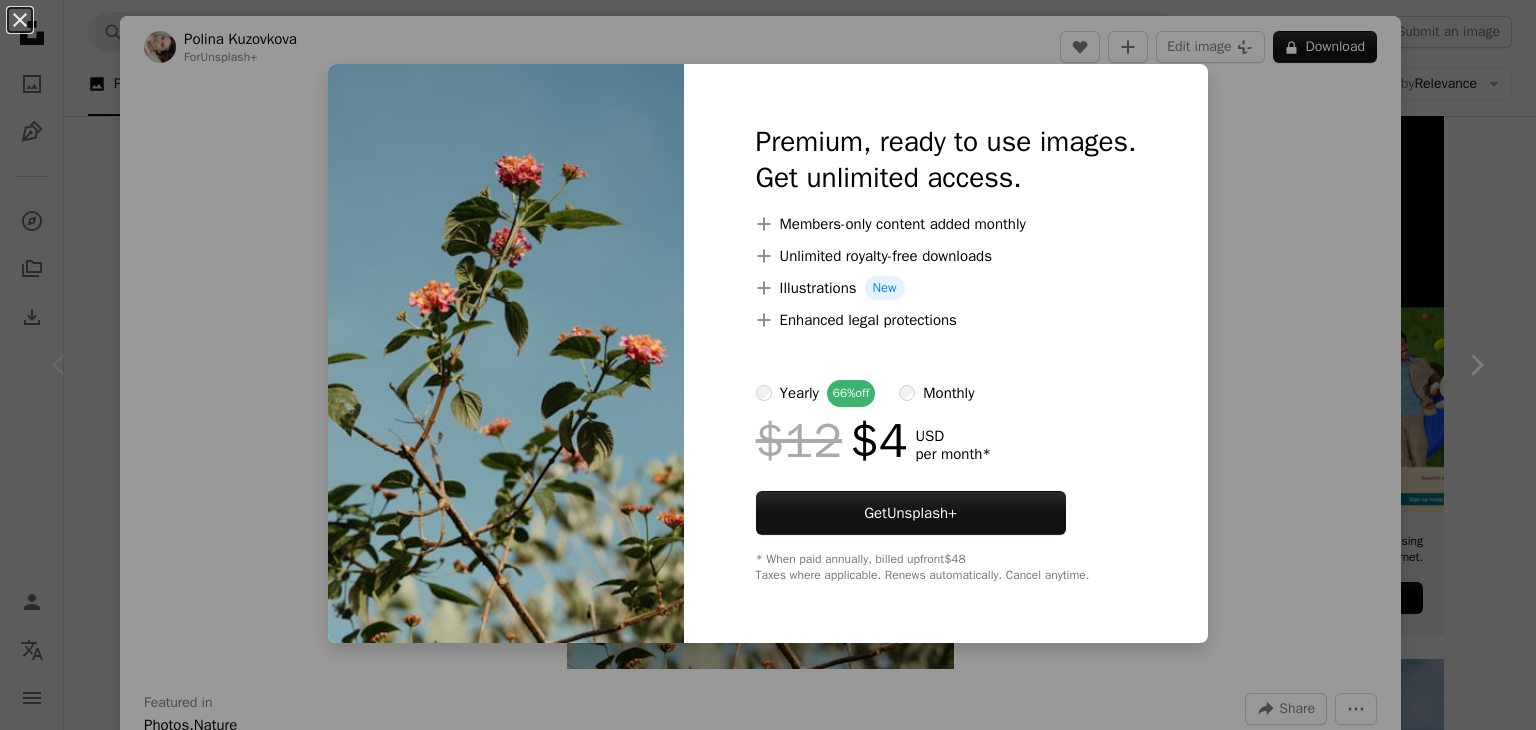 click on "An X shape Premium, ready to use images. Get unlimited access. A plus sign Members-only content added monthly A plus sign Unlimited royalty-free downloads A plus sign Illustrations  New A plus sign Enhanced legal protections yearly 66%  off monthly $12   $4 USD per month * Get  Unsplash+ * When paid annually, billed upfront  $48 Taxes where applicable. Renews automatically. Cancel anytime." at bounding box center [768, 365] 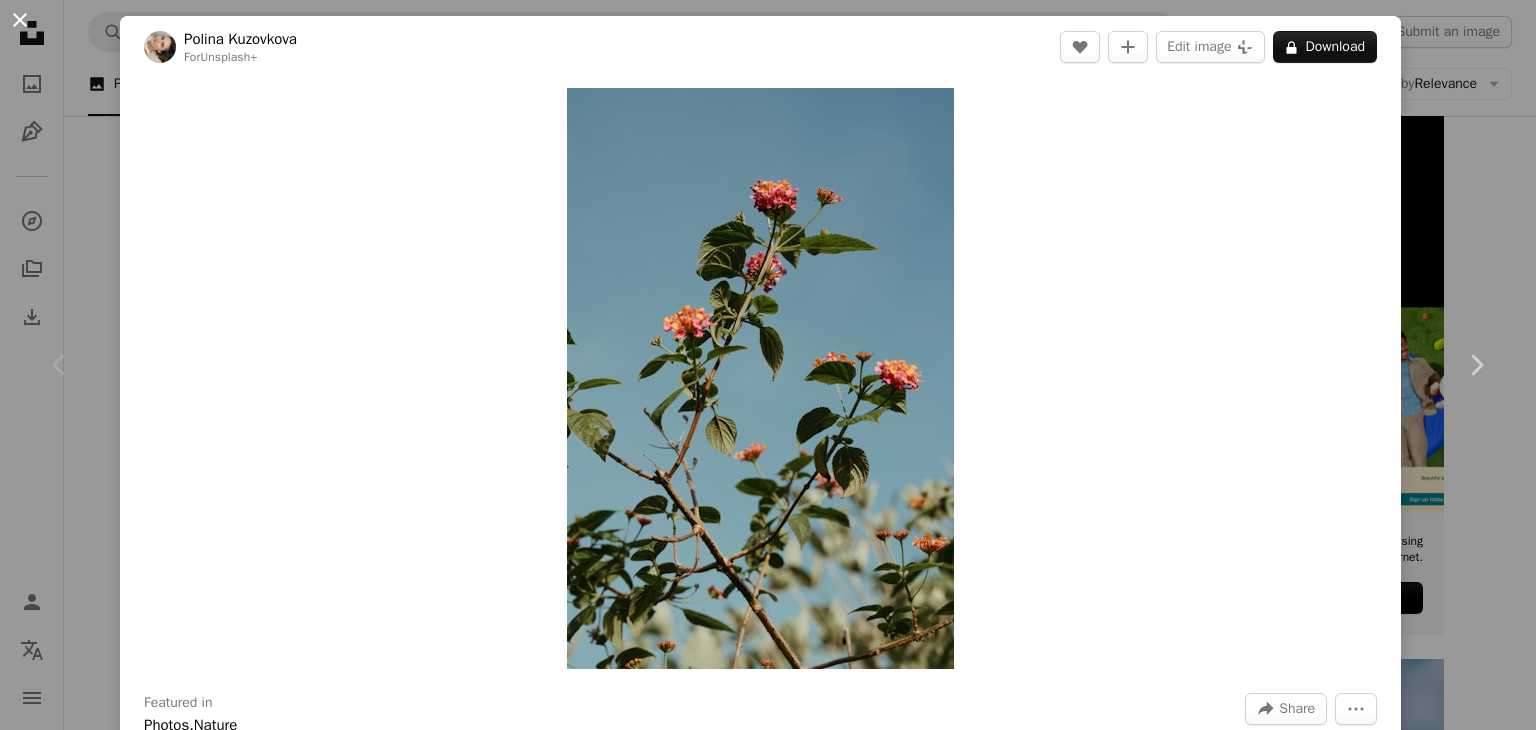click on "An X shape" at bounding box center (20, 20) 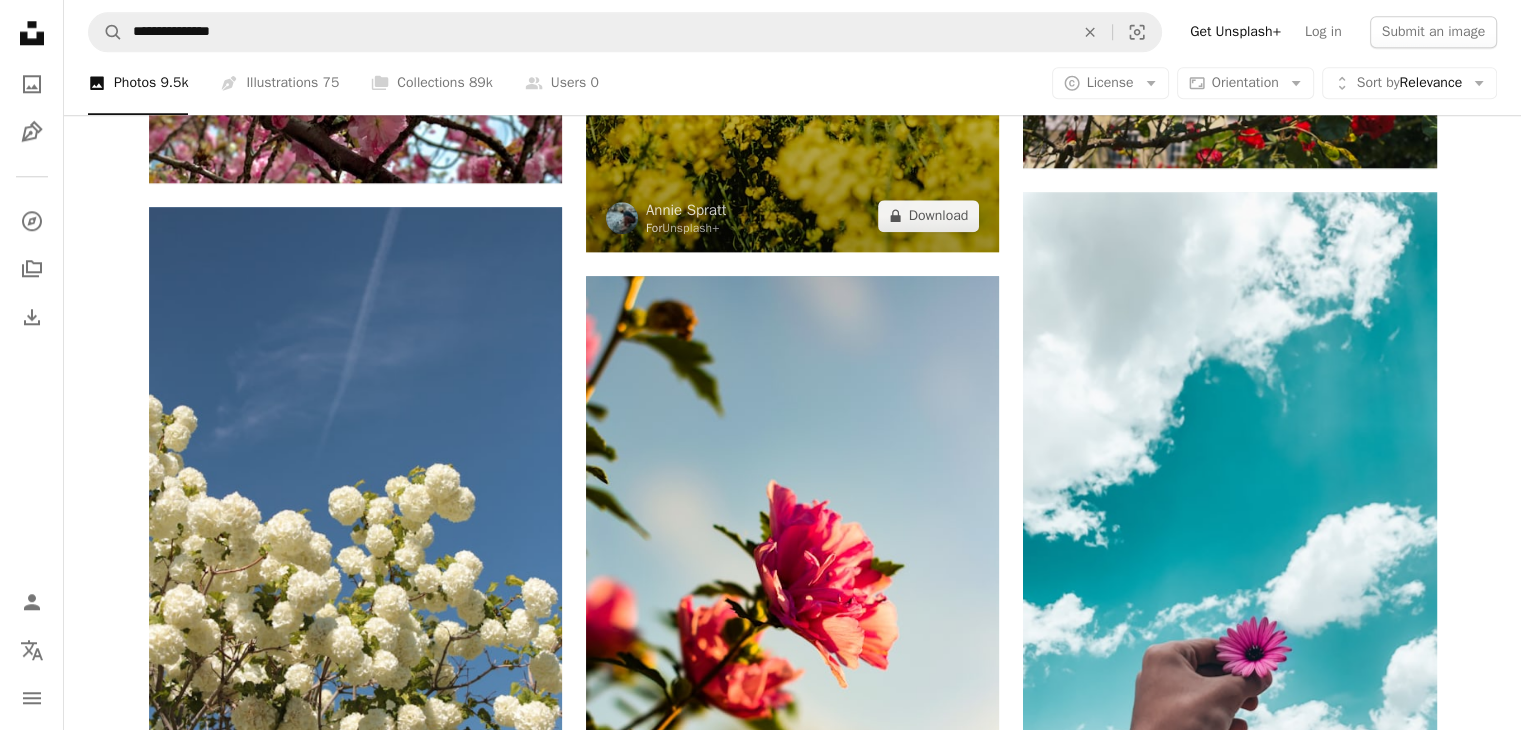 scroll, scrollTop: 1900, scrollLeft: 0, axis: vertical 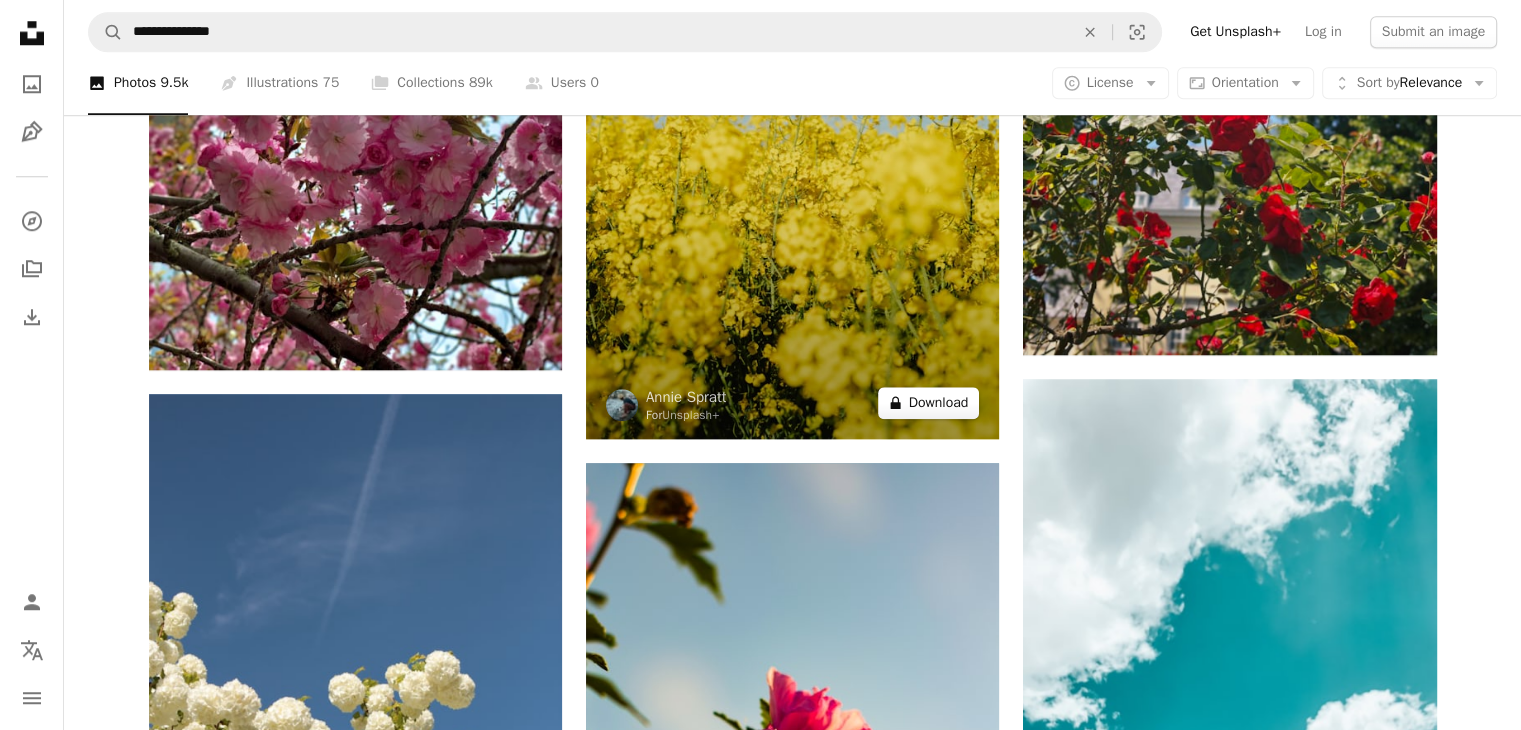 click on "A lock   Download" at bounding box center (929, 403) 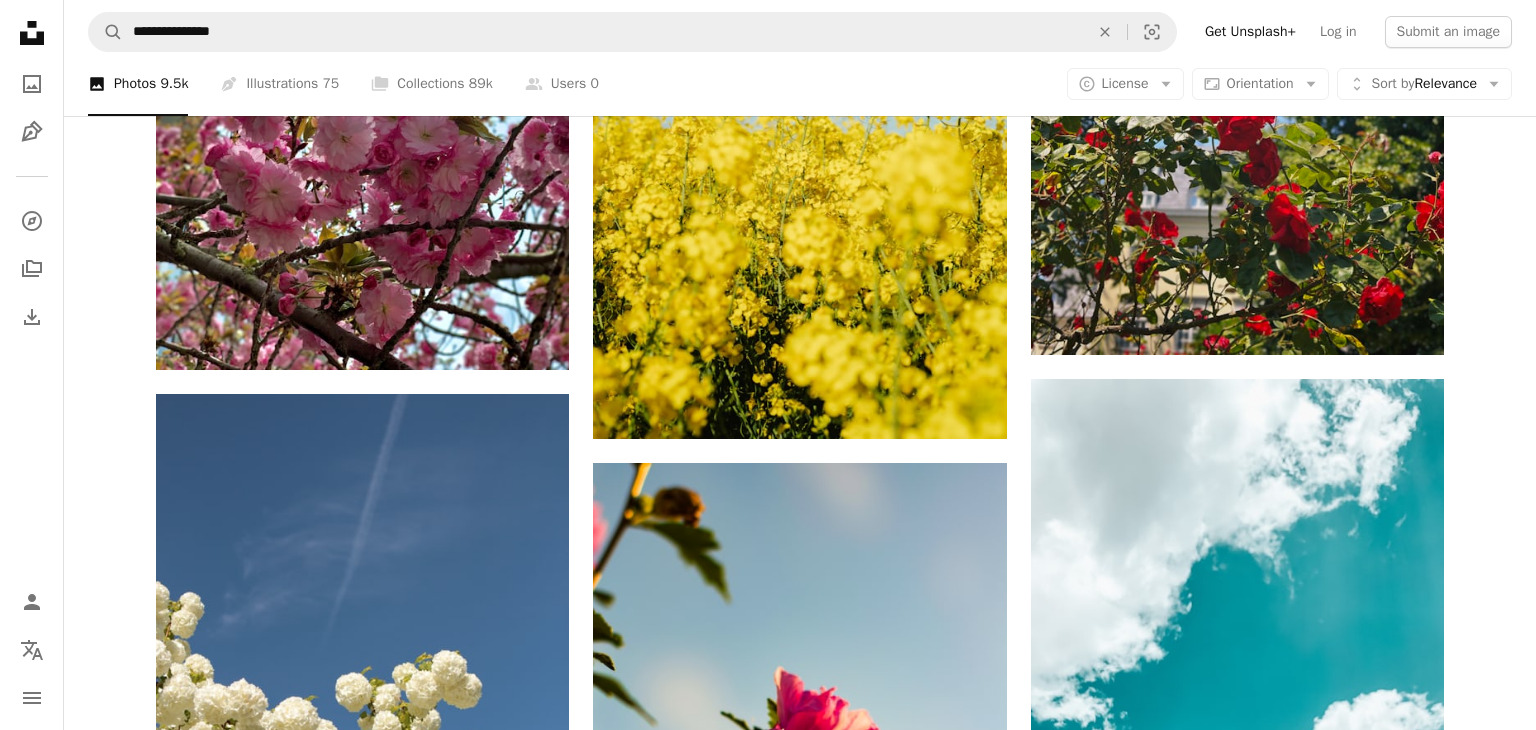 click on "An X shape Premium, ready to use images. Get unlimited access. A plus sign Members-only content added monthly A plus sign Unlimited royalty-free downloads A plus sign Illustrations  New A plus sign Enhanced legal protections yearly 66%  off monthly $12   $4 USD per month * Get  Unsplash+ * When paid annually, billed upfront  $48 Taxes where applicable. Renews automatically. Cancel anytime." at bounding box center (768, 4522) 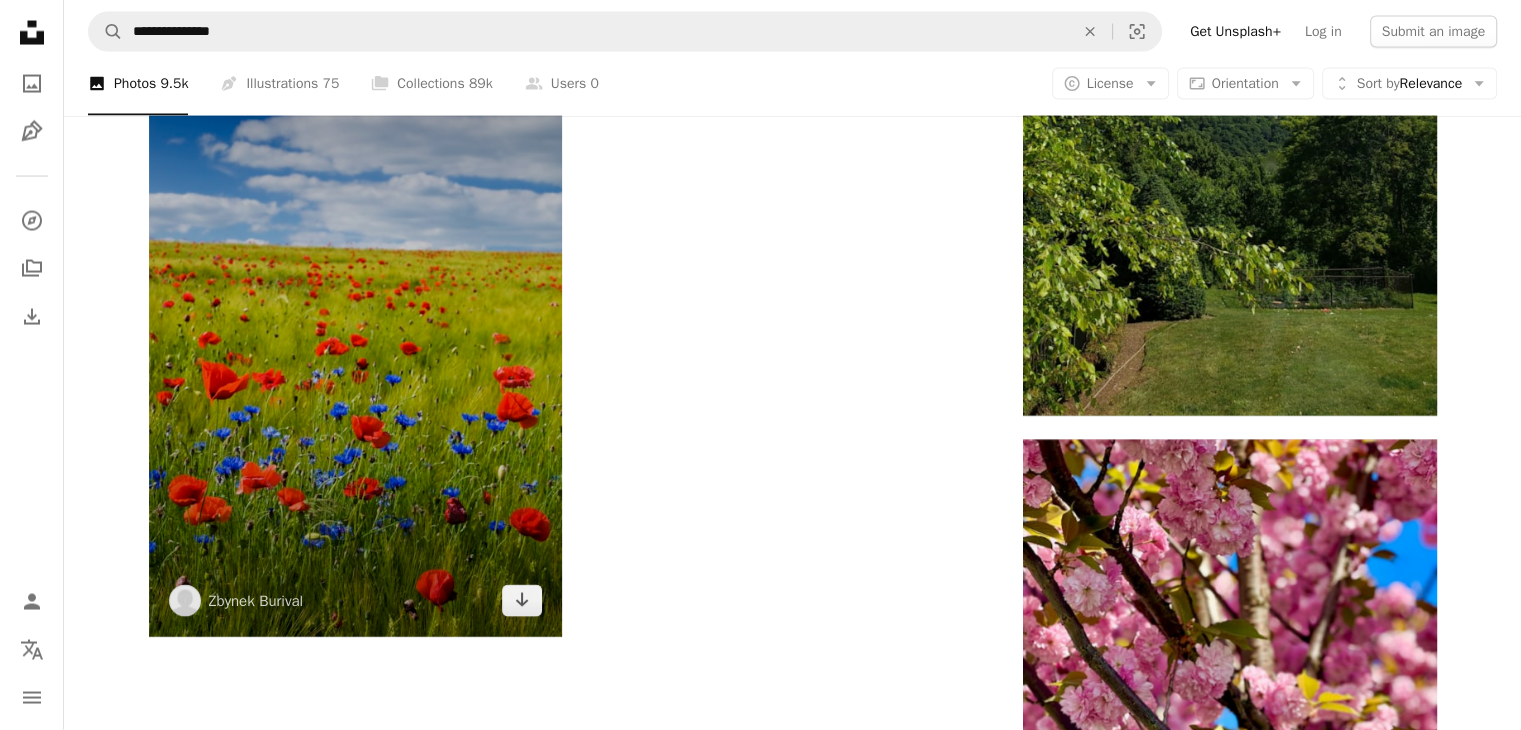 scroll, scrollTop: 4100, scrollLeft: 0, axis: vertical 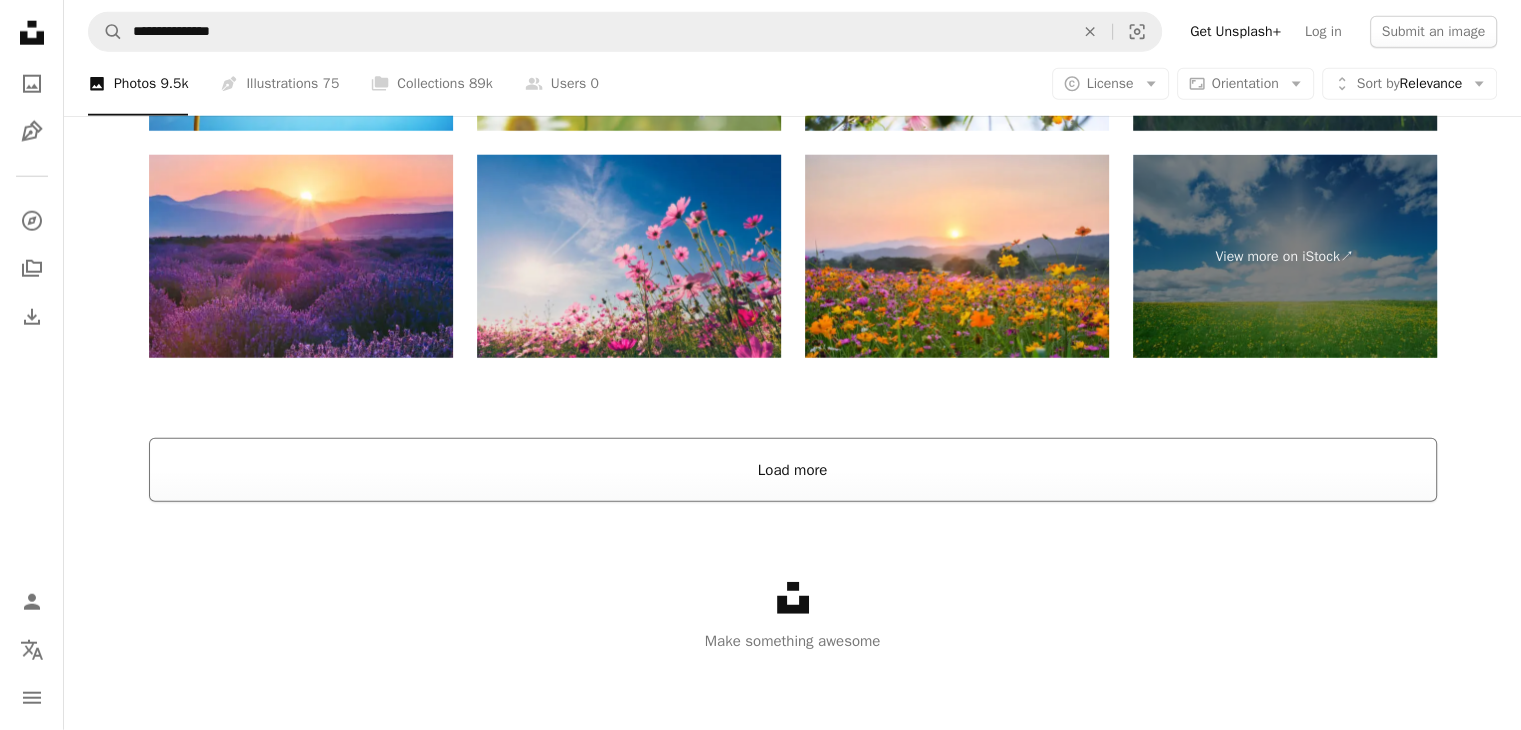 click on "Load more" at bounding box center [793, 470] 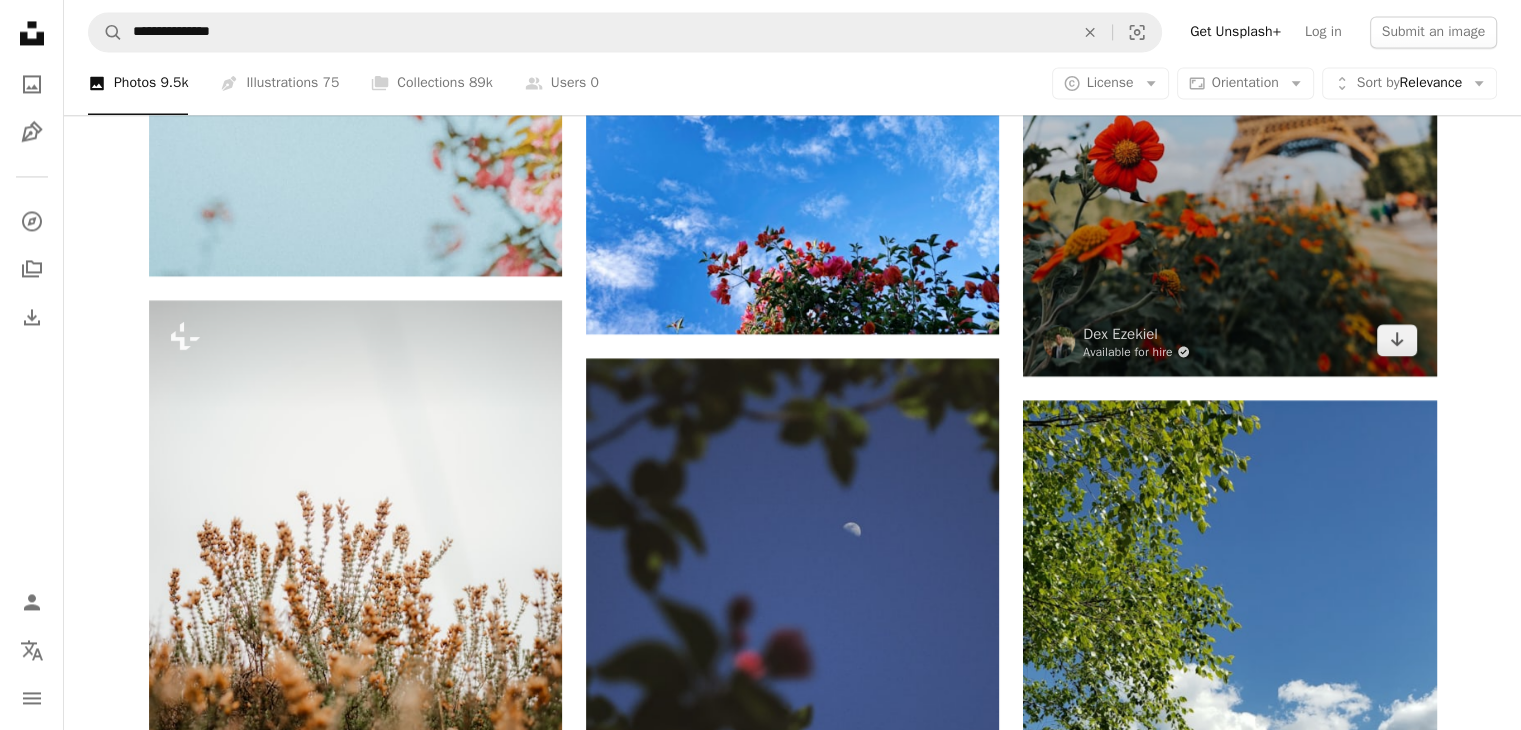 scroll, scrollTop: 3524, scrollLeft: 0, axis: vertical 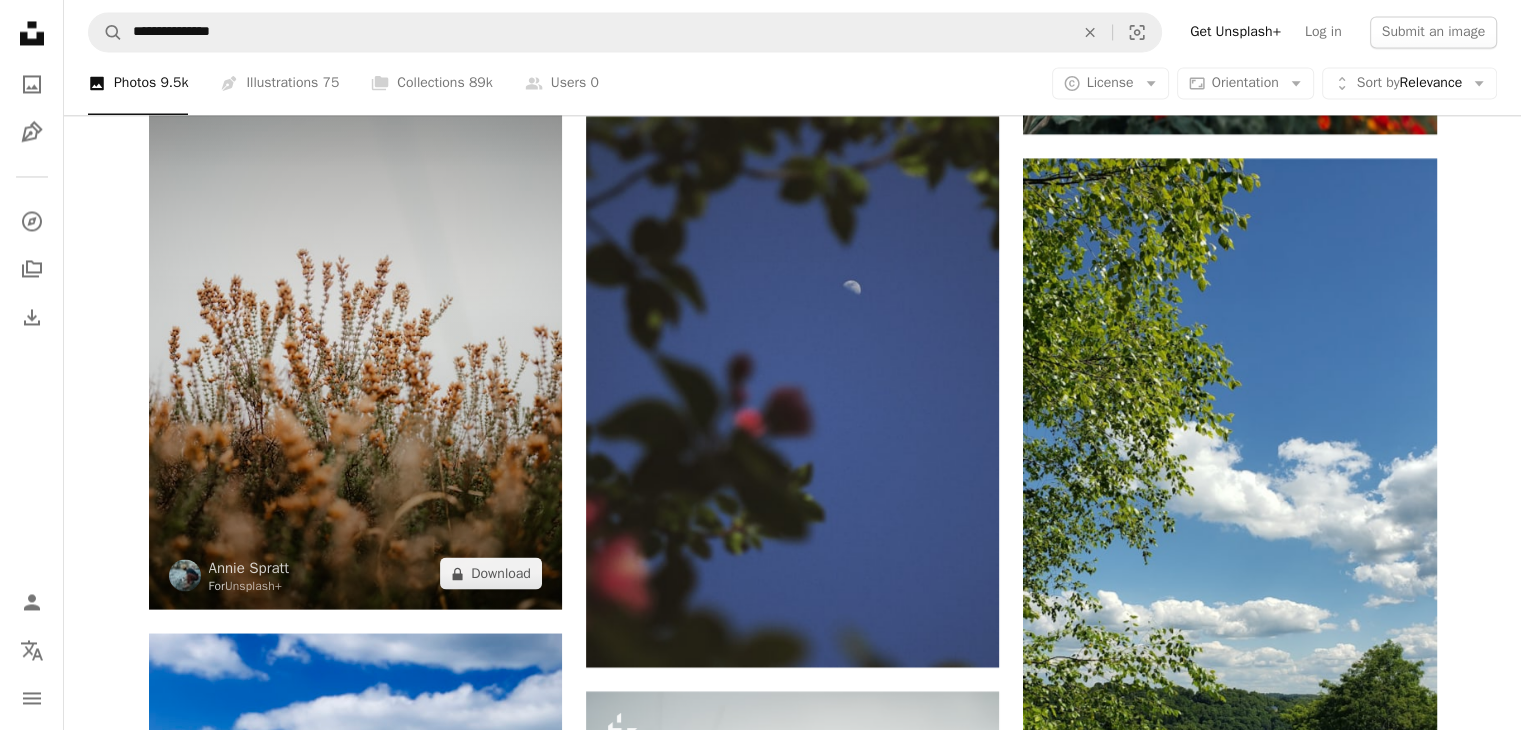 click at bounding box center (355, 333) 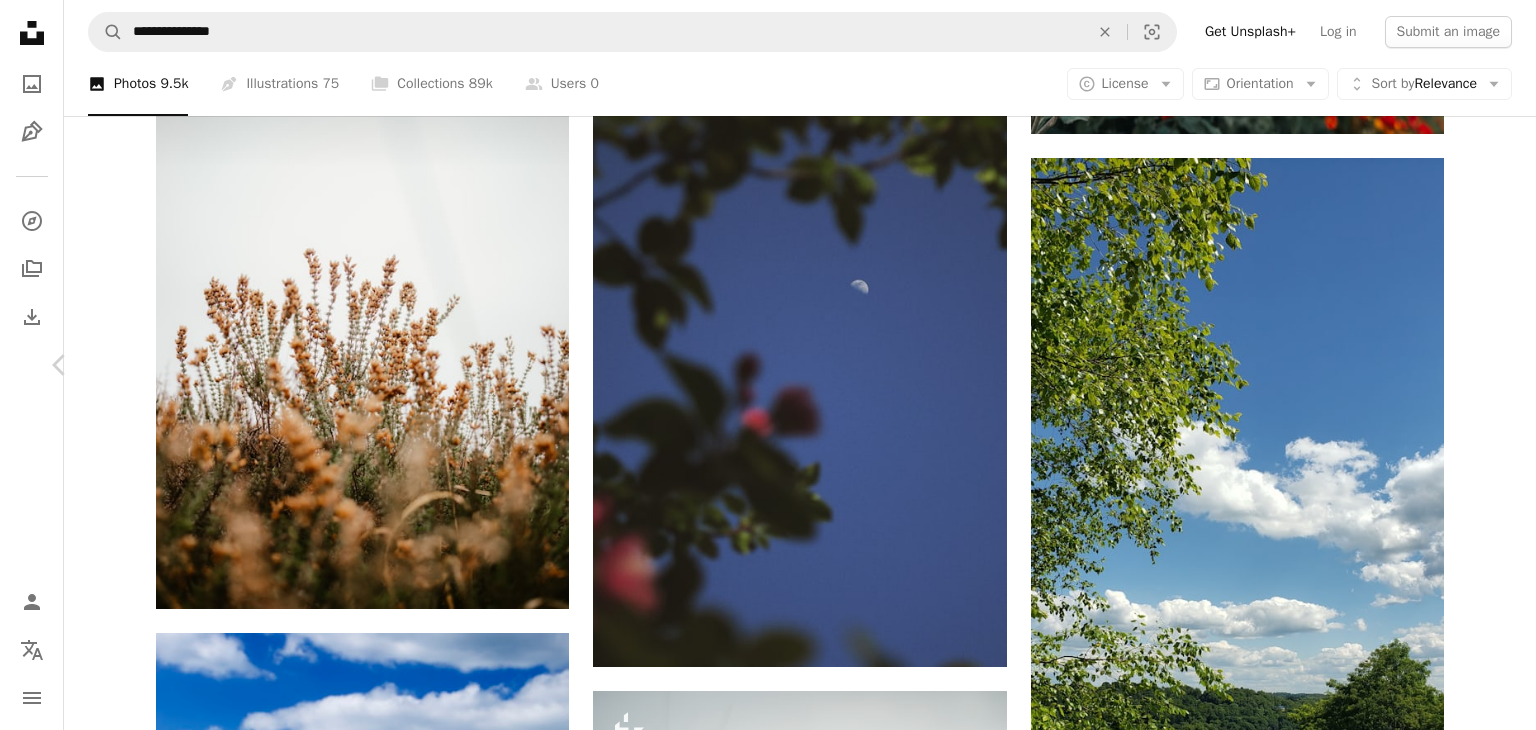 click on "Chevron right" 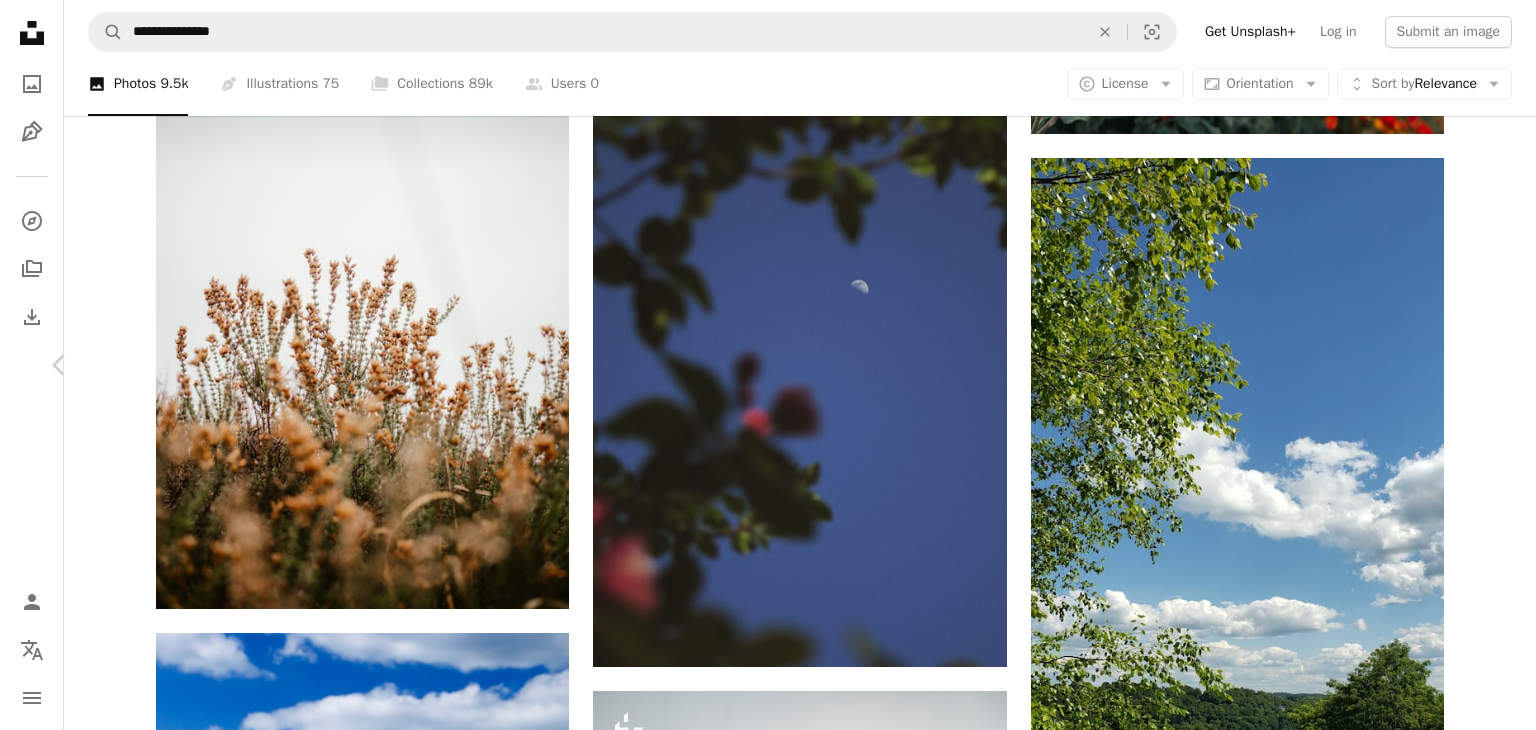 click on "Chevron right" 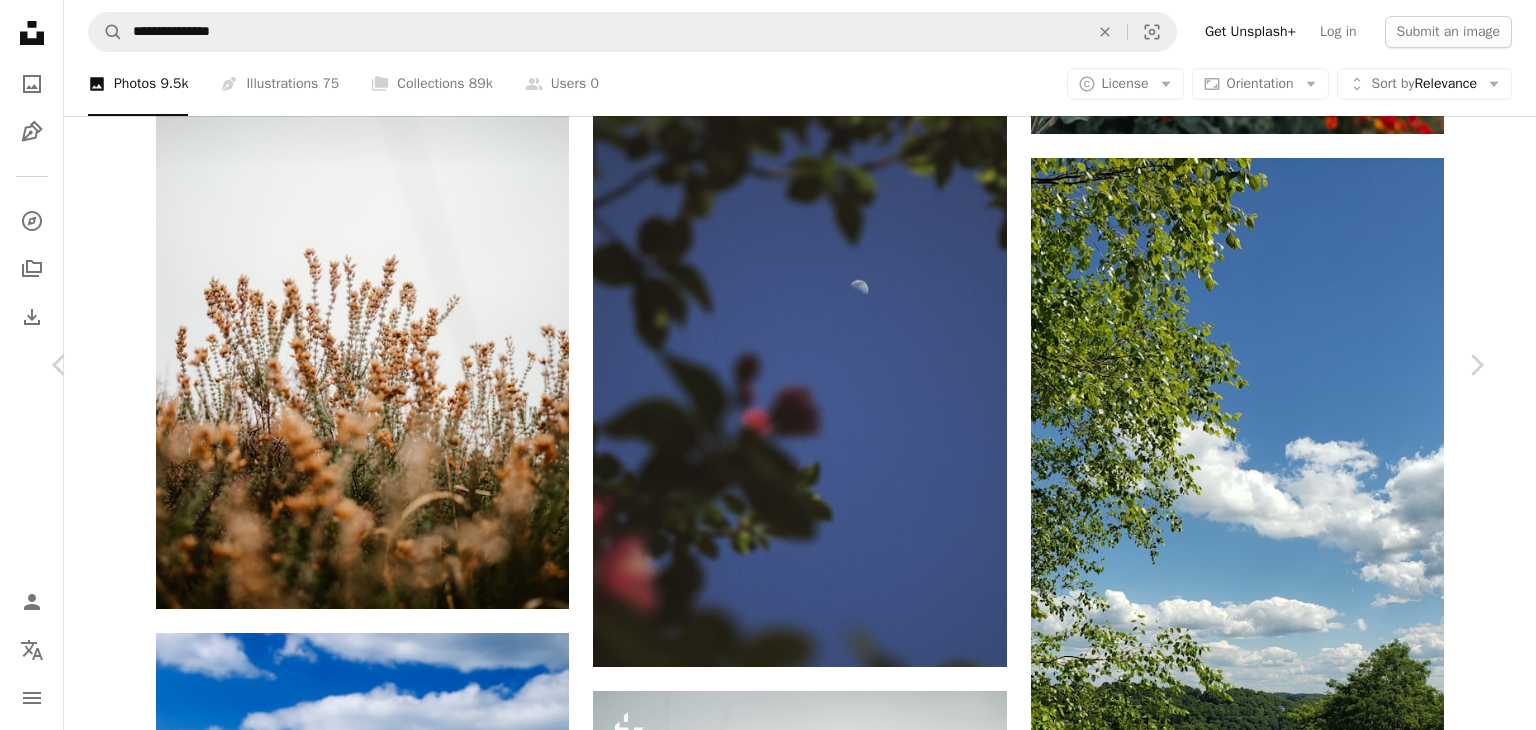 click on "Download free" at bounding box center [1287, 4873] 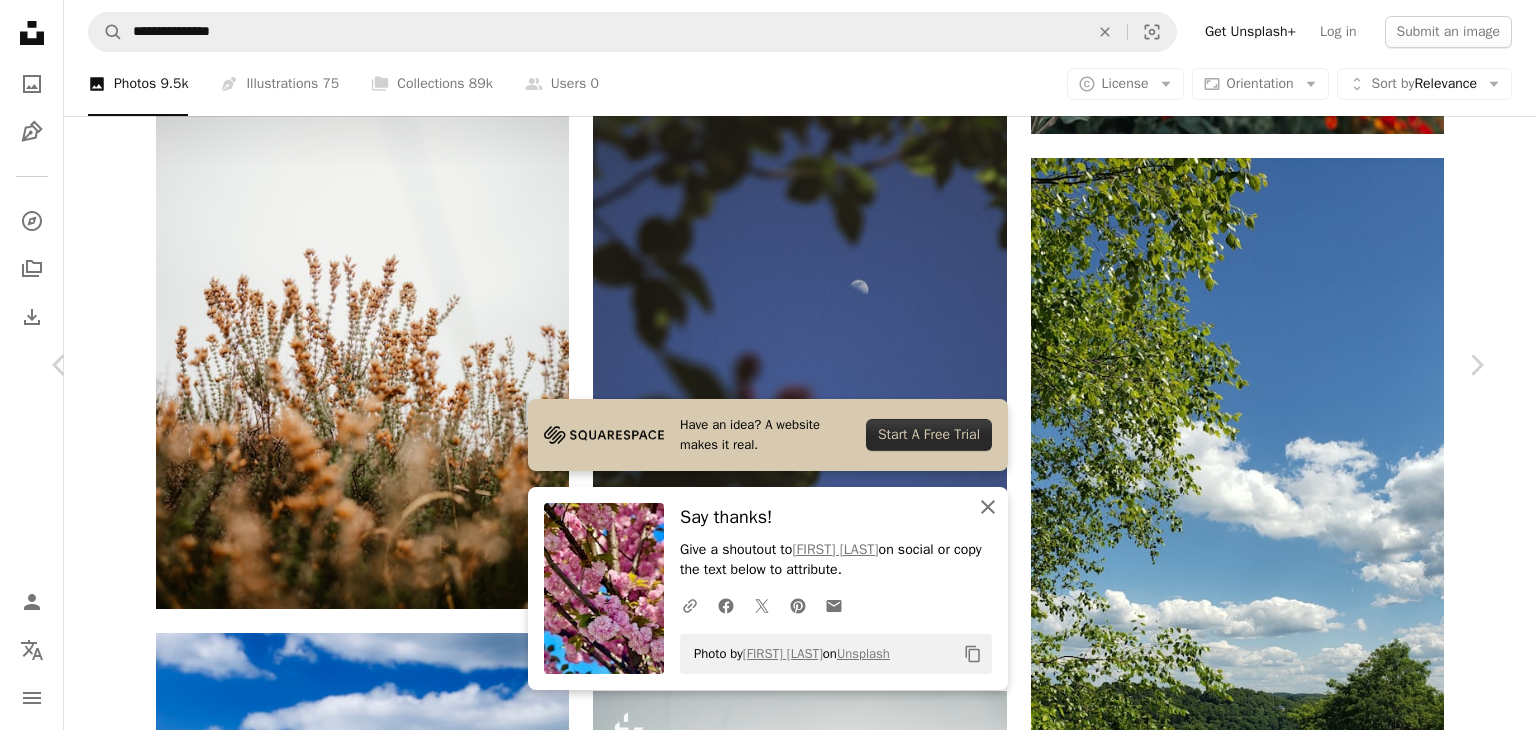 click 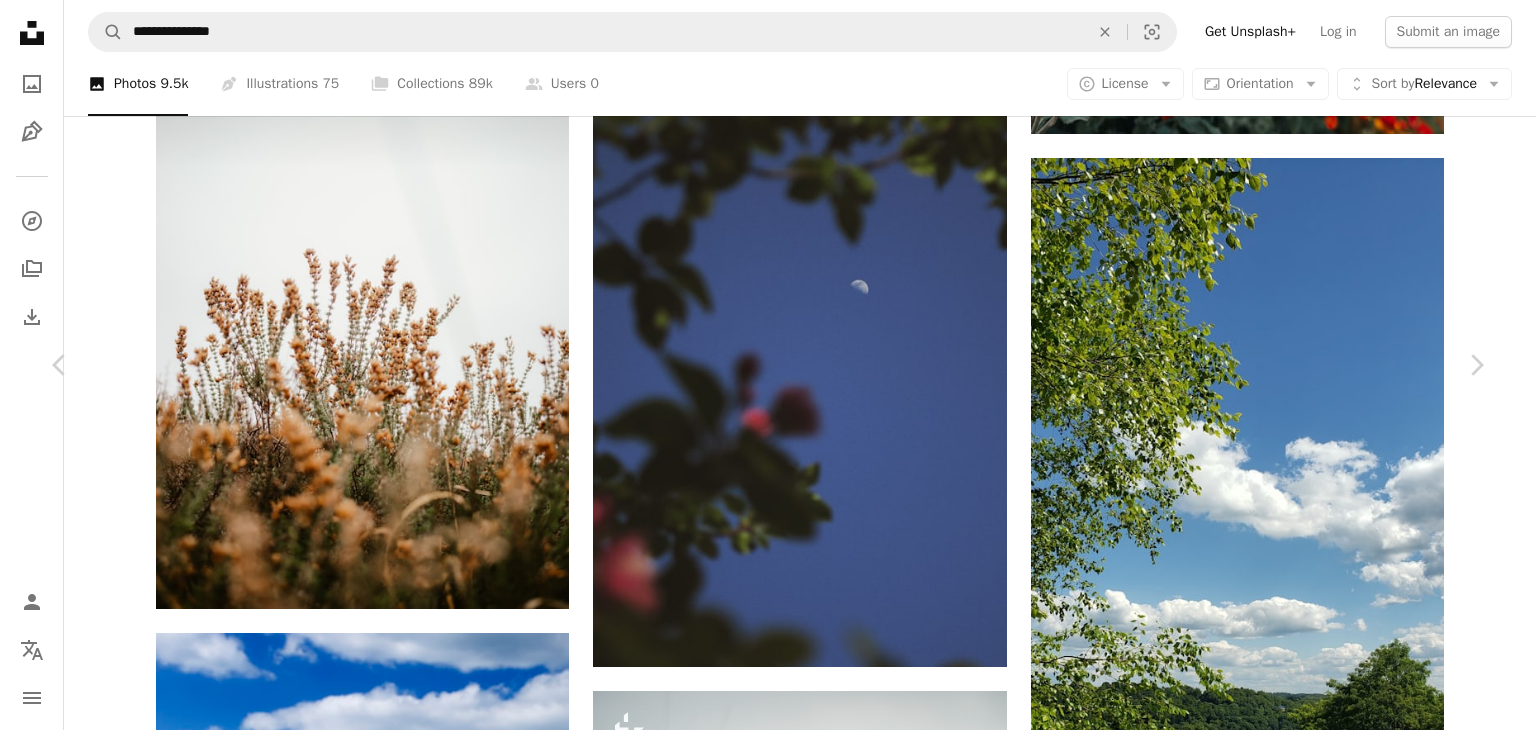 click on "Download free" at bounding box center [1287, 4873] 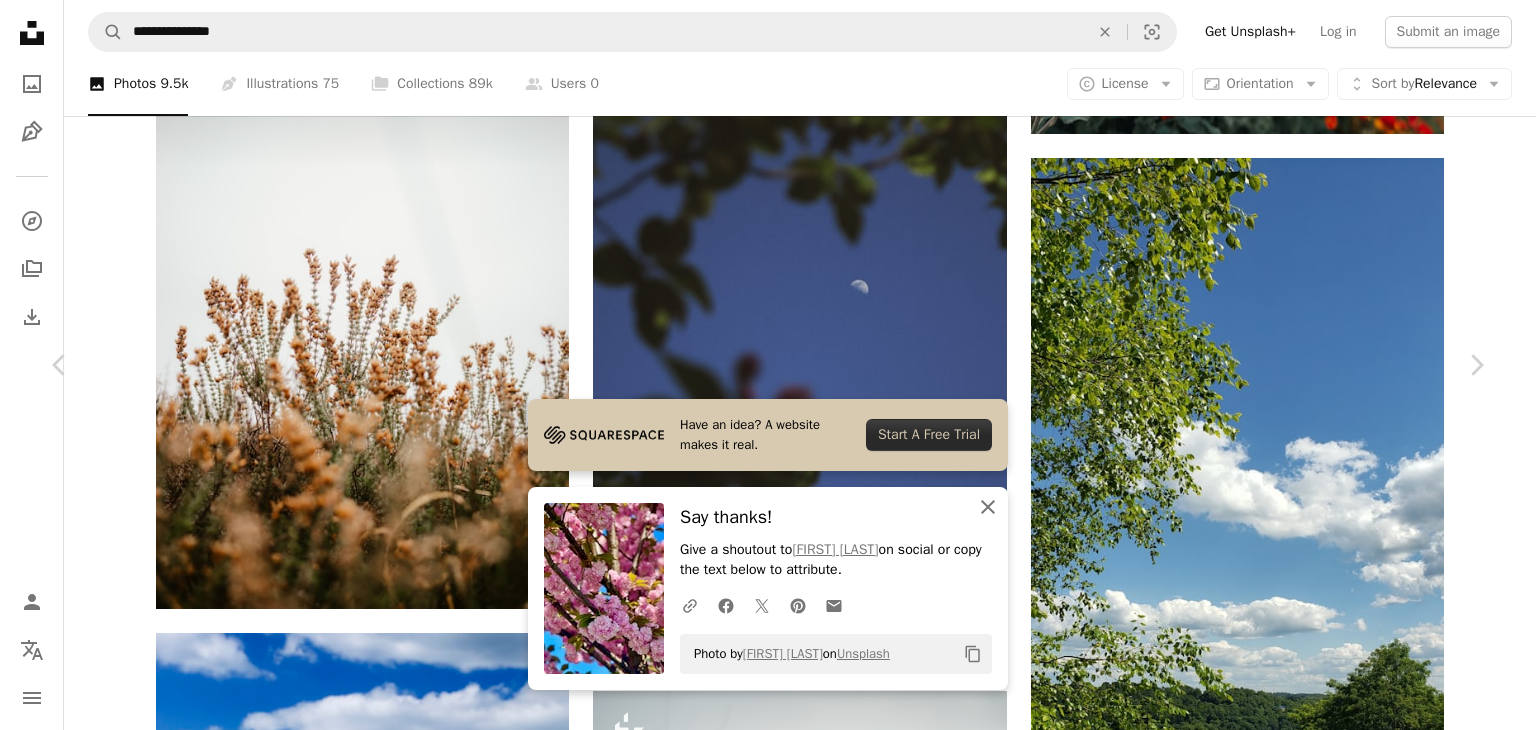 click 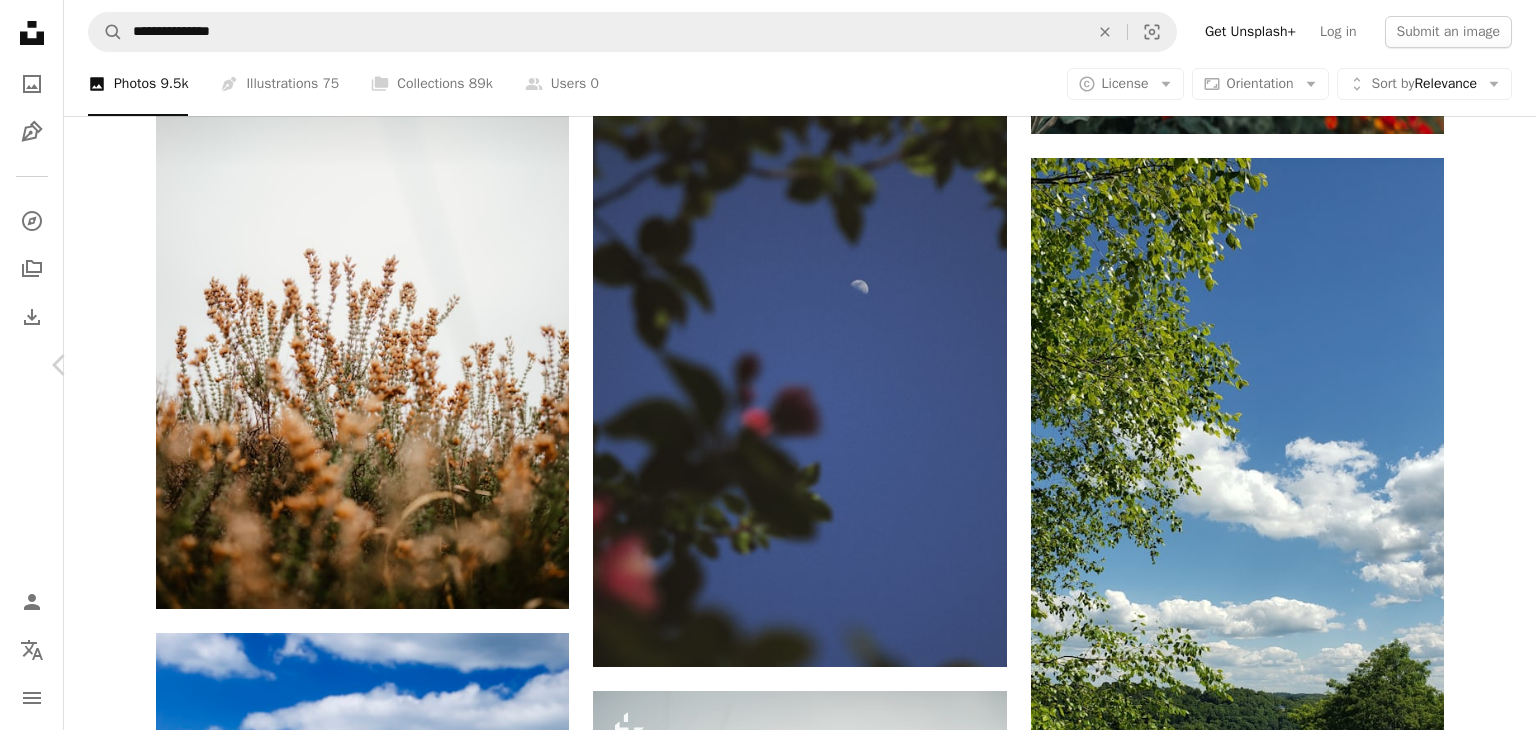 click on "Chevron right" 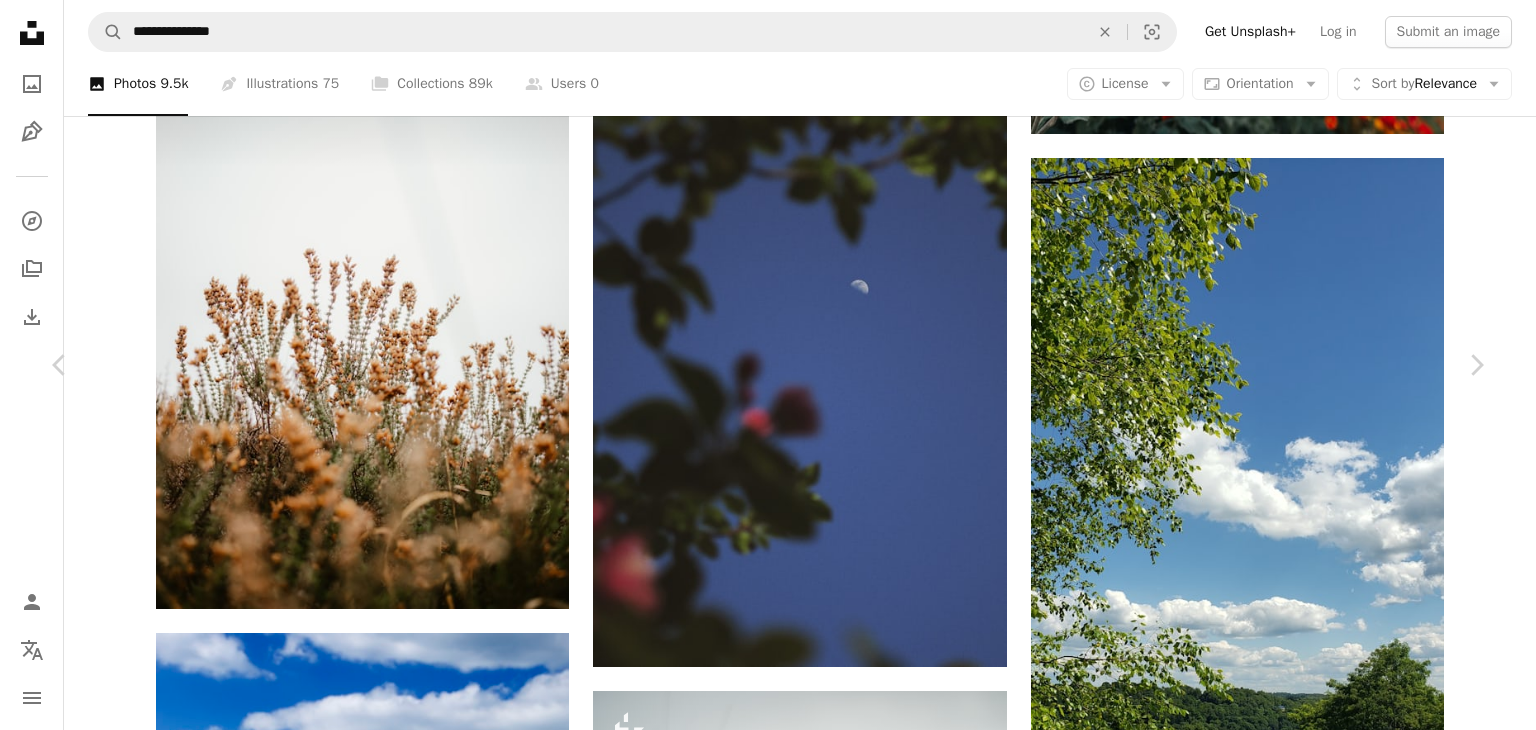 click on "Download free" at bounding box center (1287, 4873) 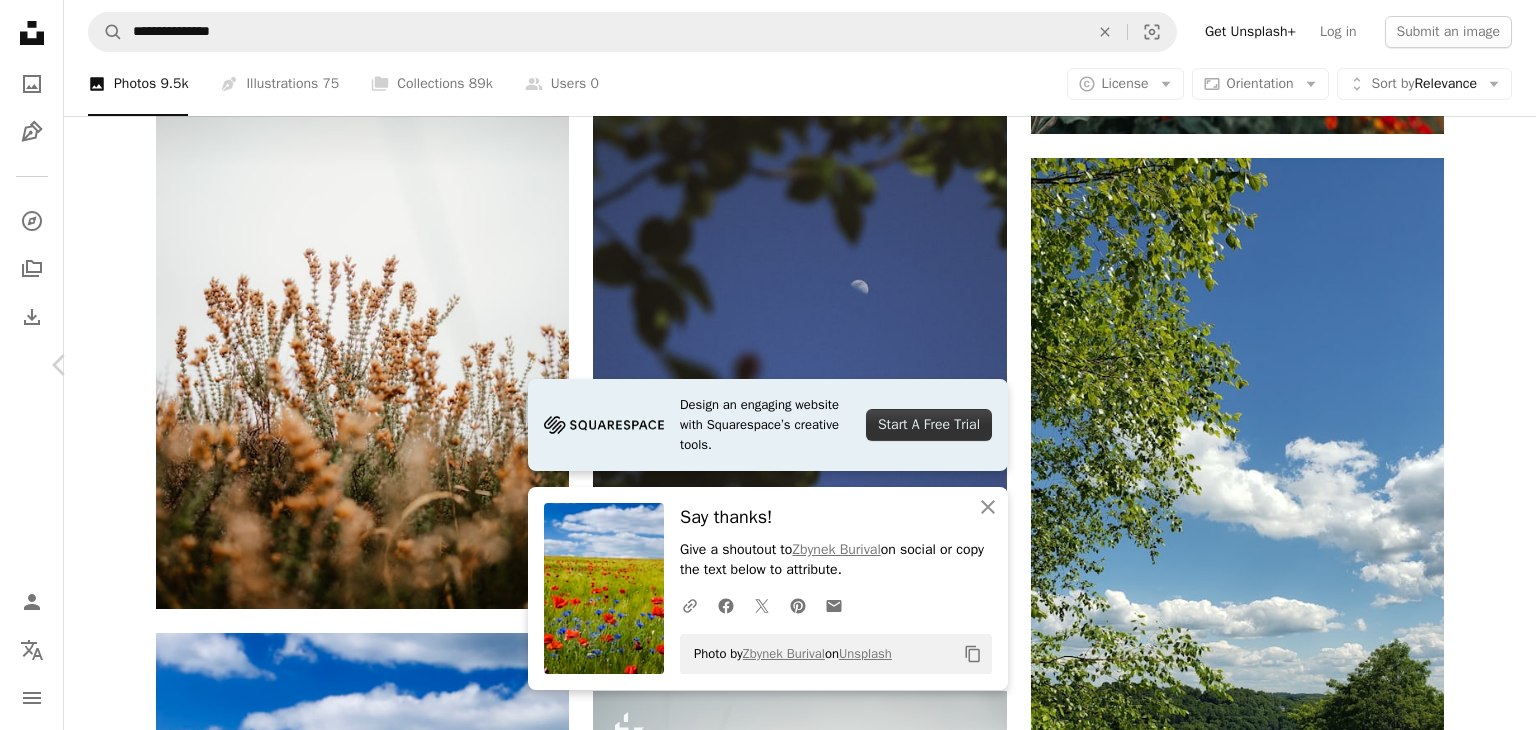 click on "Chevron right" 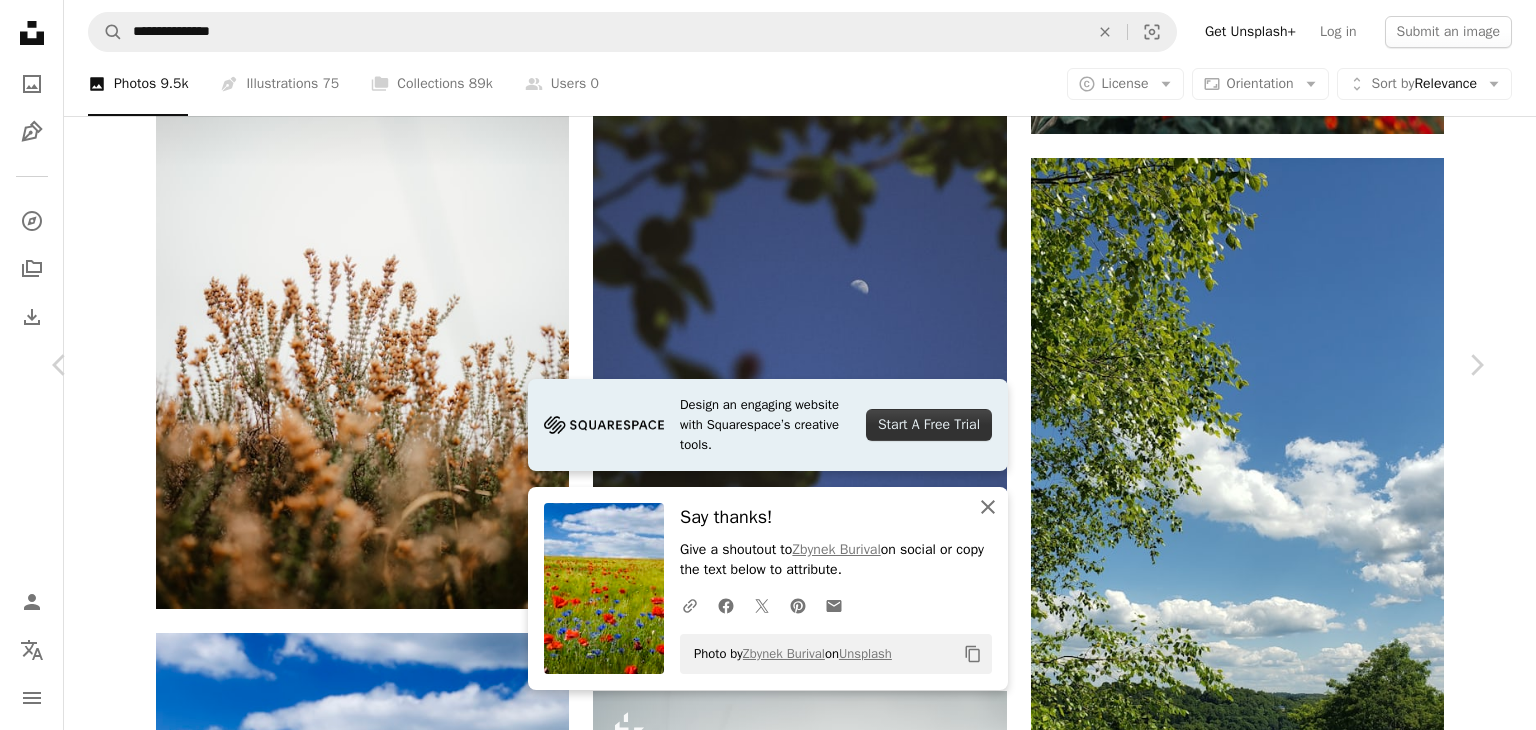 drag, startPoint x: 986, startPoint y: 513, endPoint x: 966, endPoint y: 517, distance: 20.396078 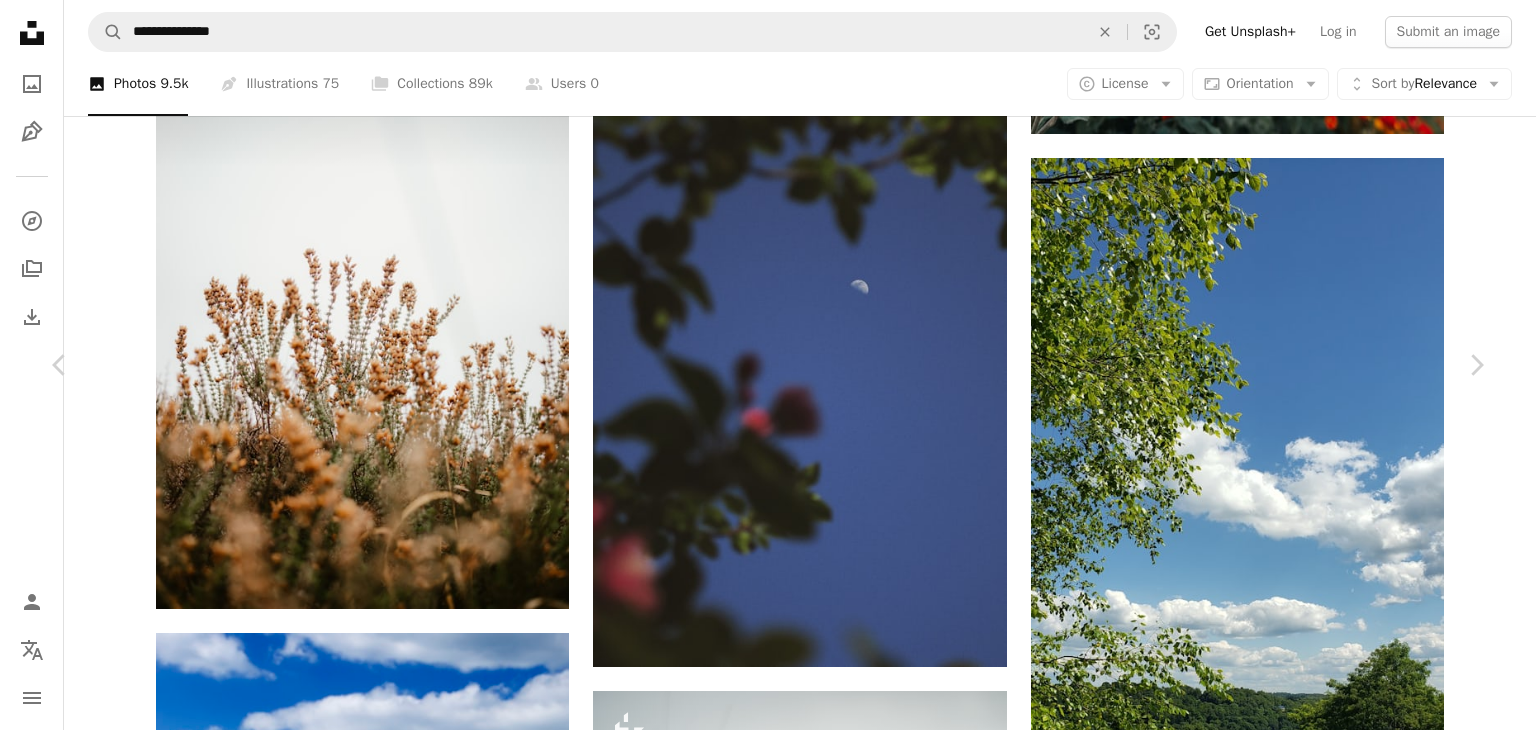 click on "Download free" at bounding box center [1287, 4873] 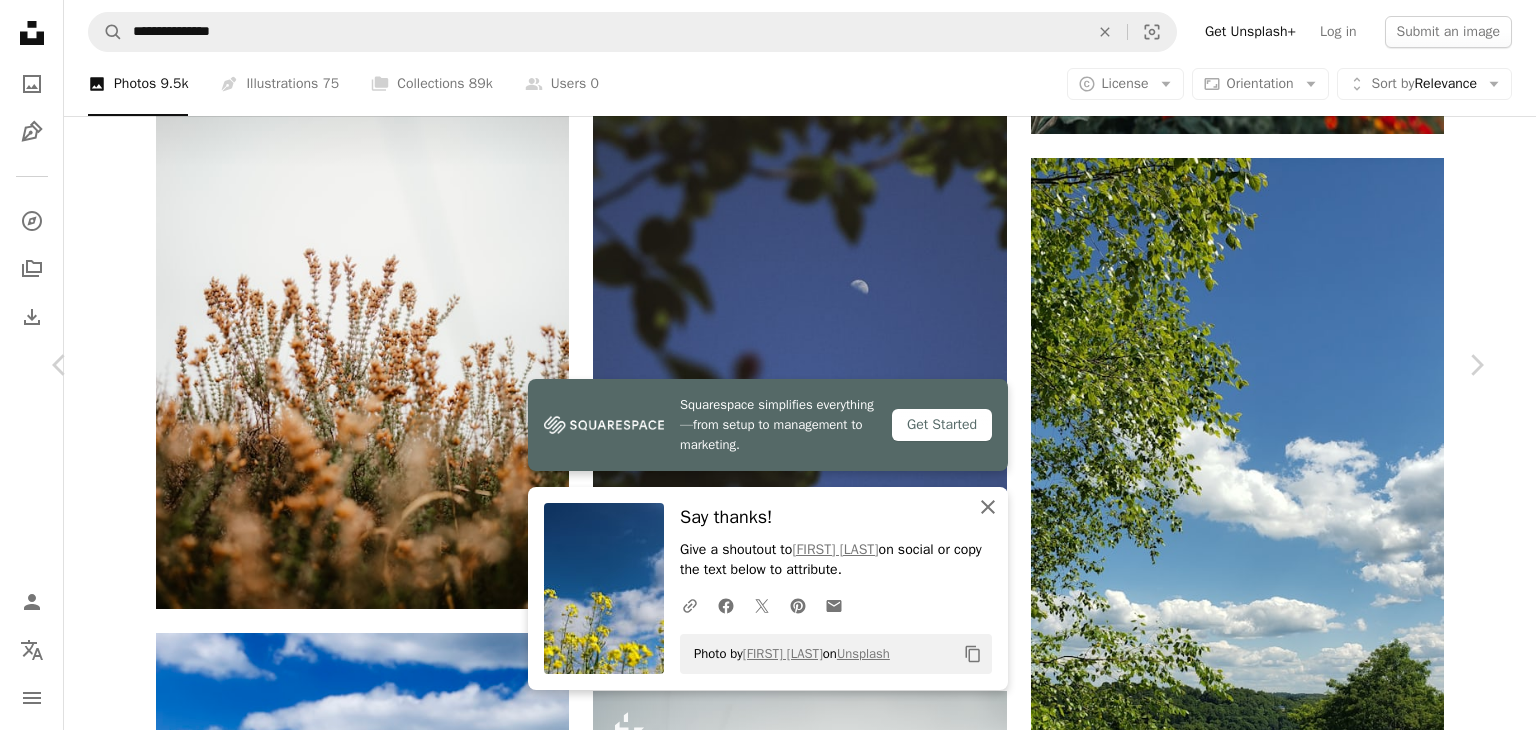 click on "An X shape" 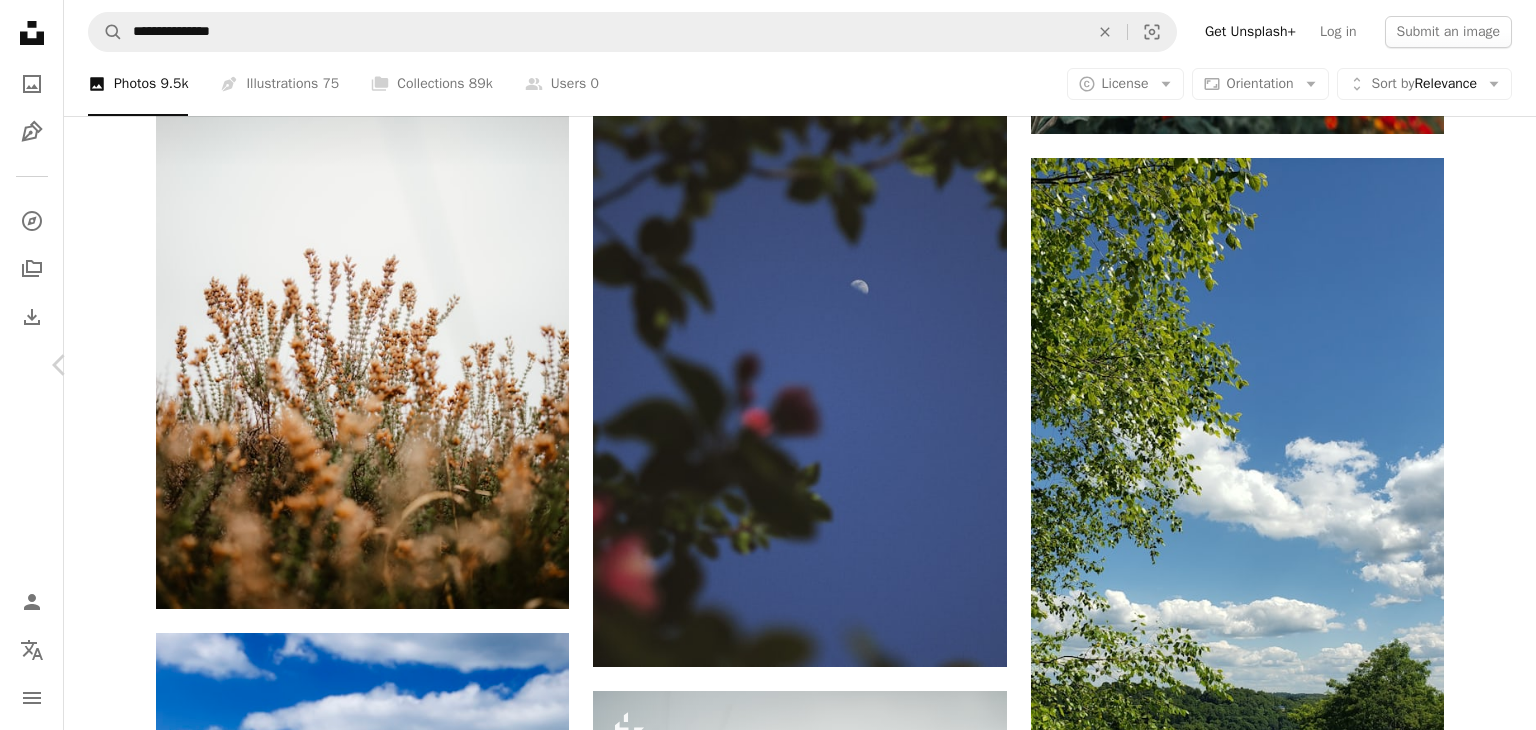 click on "Chevron right" 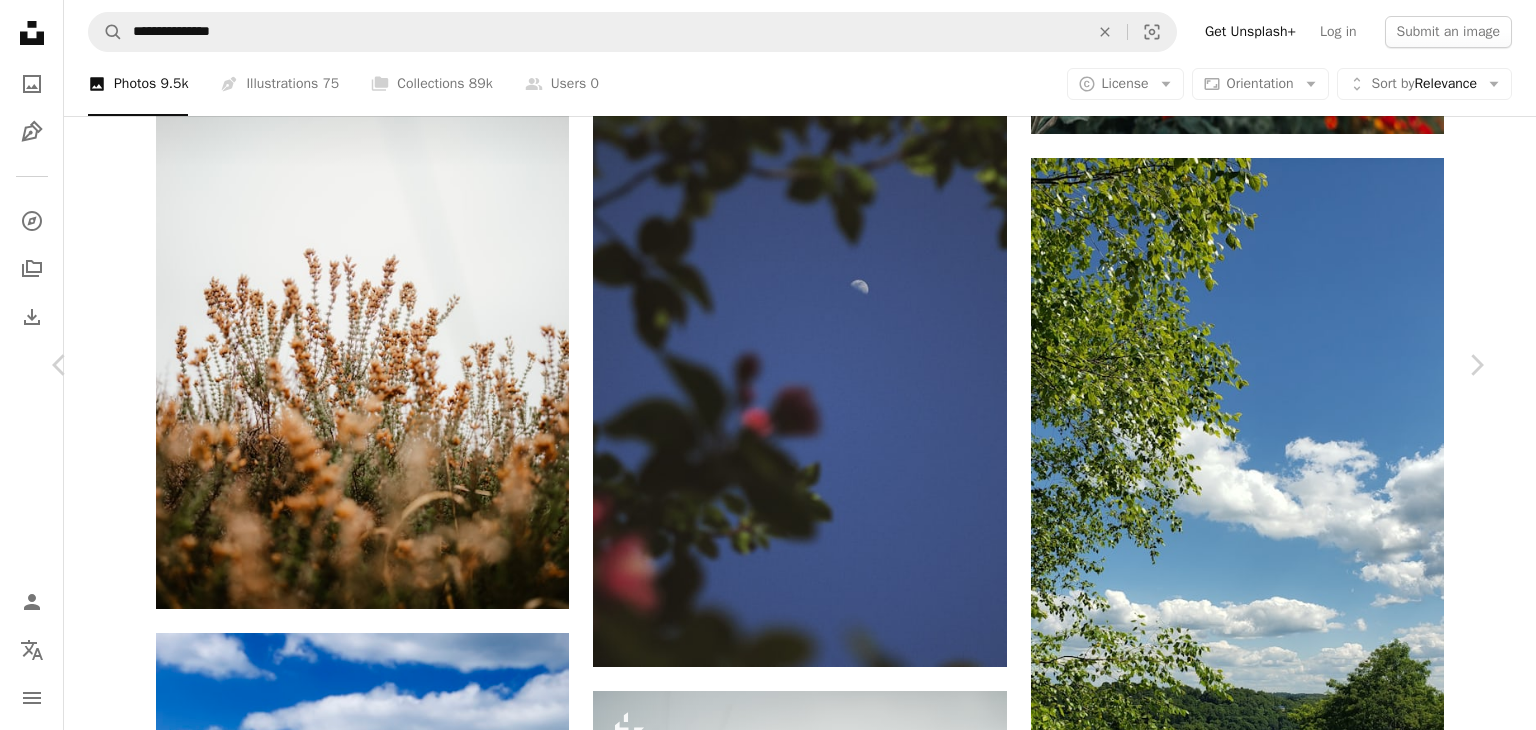 click on "Download free" at bounding box center (1287, 4873) 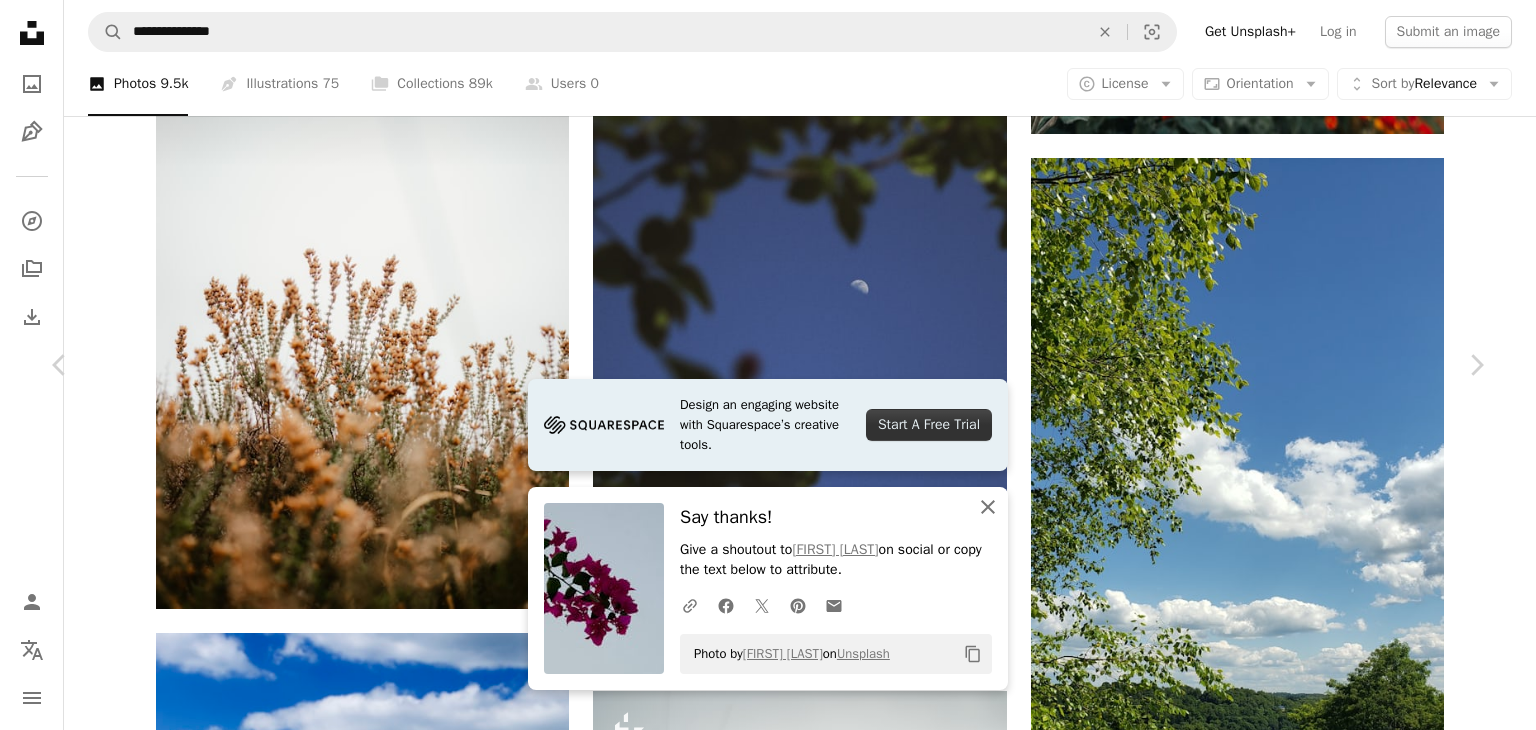 click 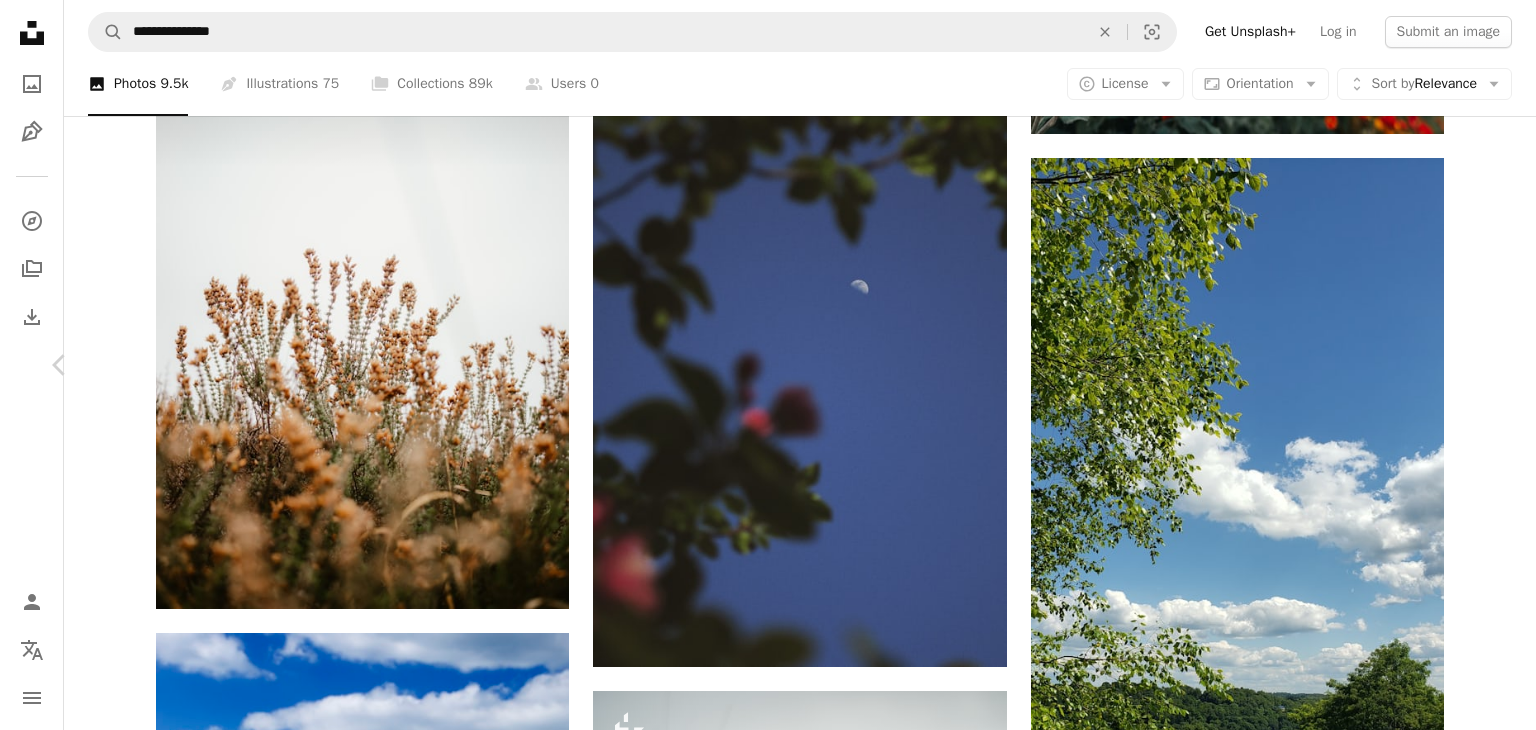 click on "Chevron right" 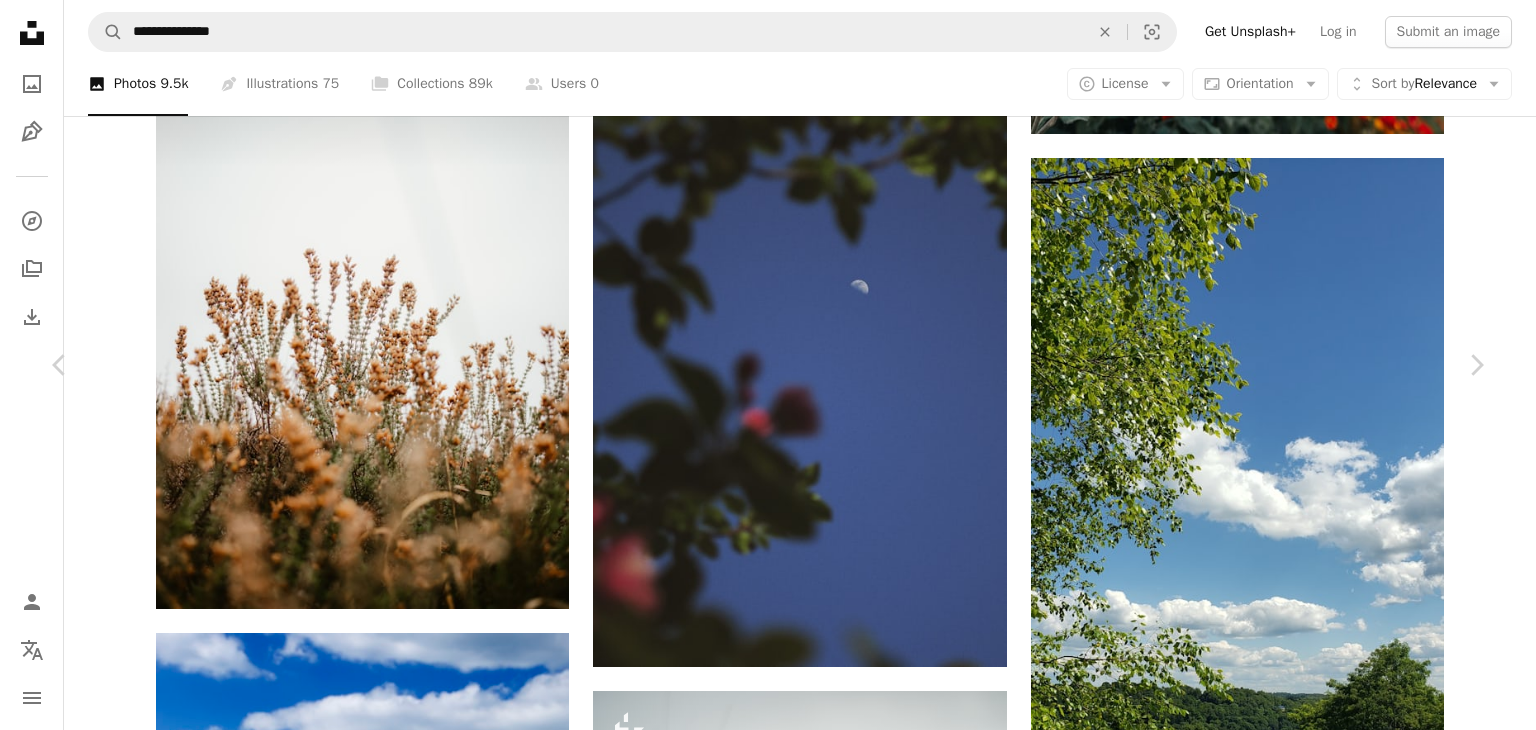 click on "An X shape" at bounding box center [20, 20] 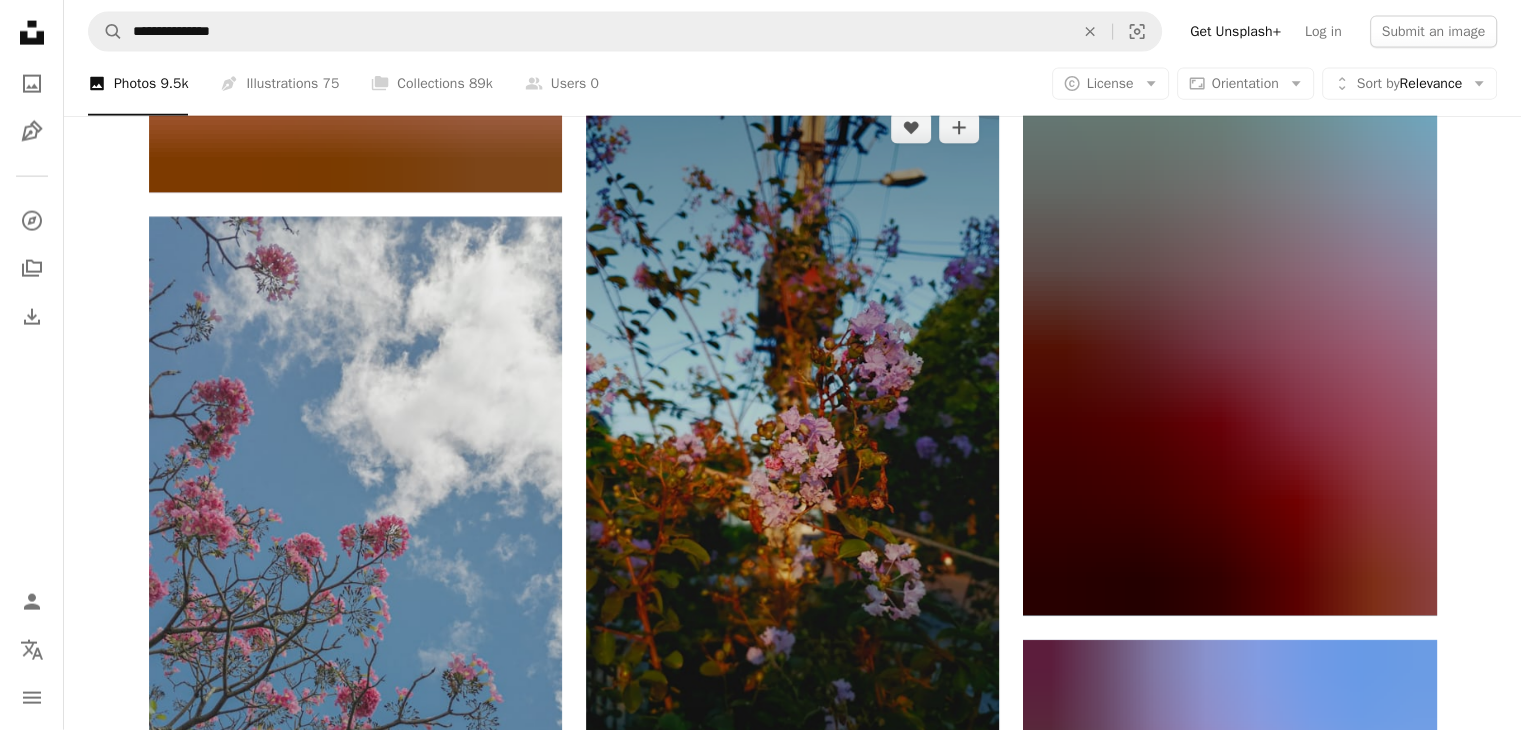 scroll, scrollTop: 42924, scrollLeft: 0, axis: vertical 